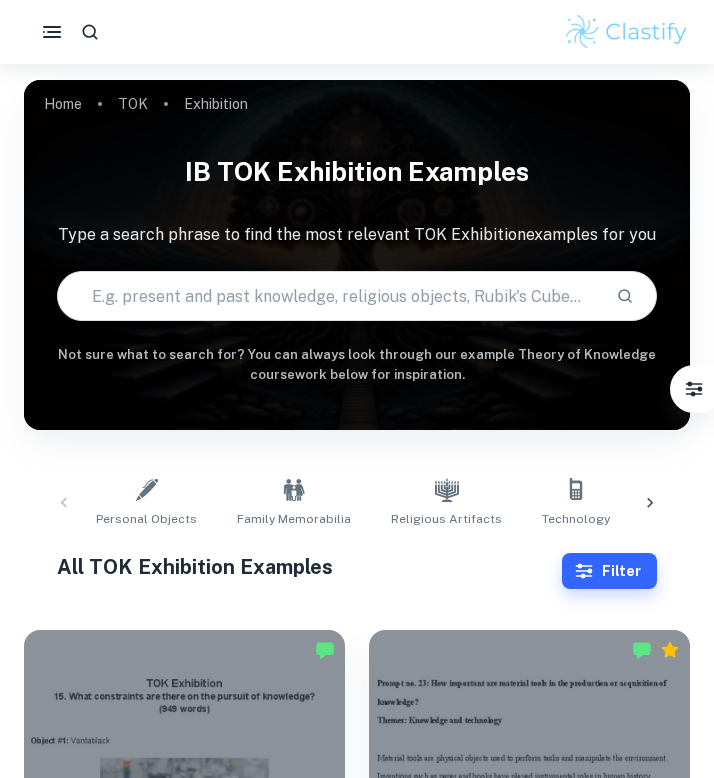 scroll, scrollTop: 465, scrollLeft: 0, axis: vertical 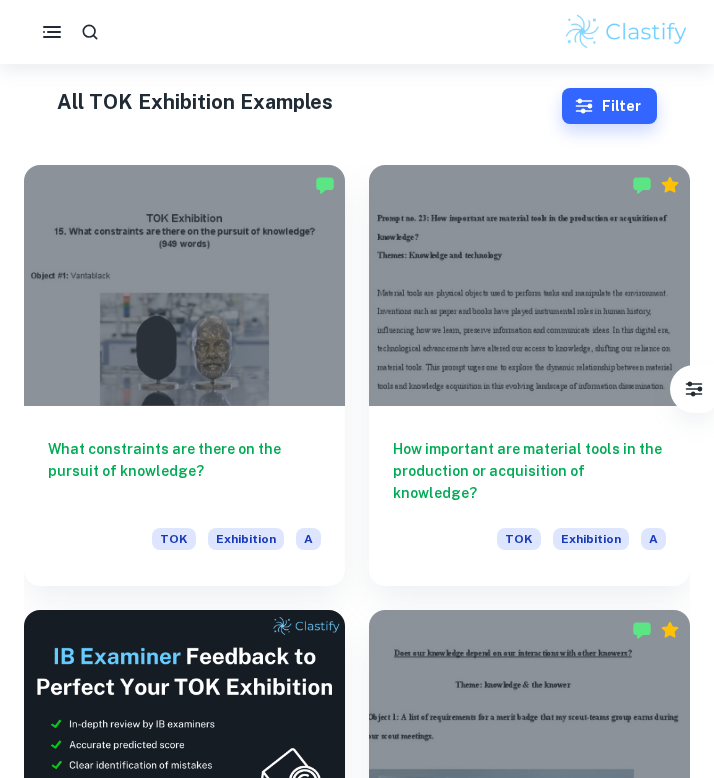 click at bounding box center [184, 285] 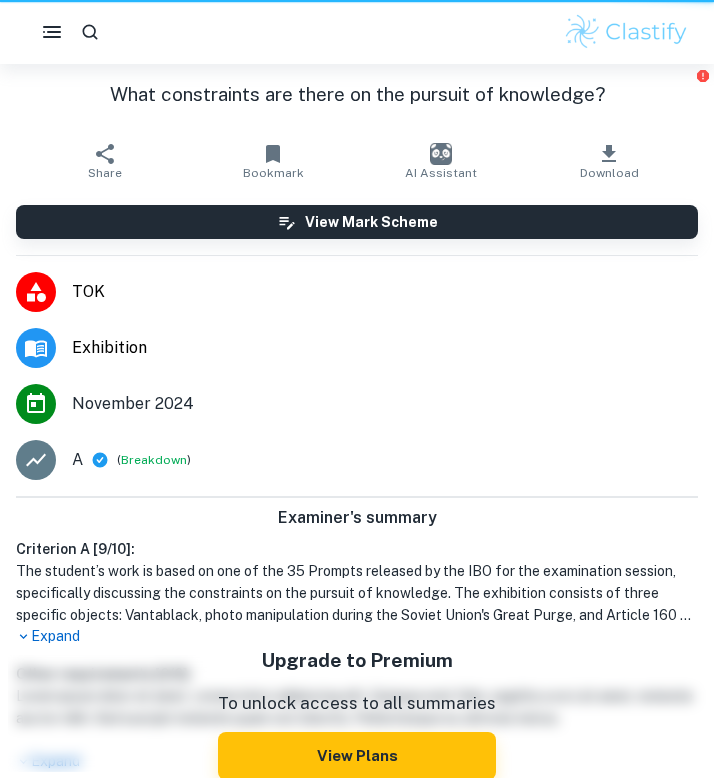 scroll, scrollTop: 0, scrollLeft: 0, axis: both 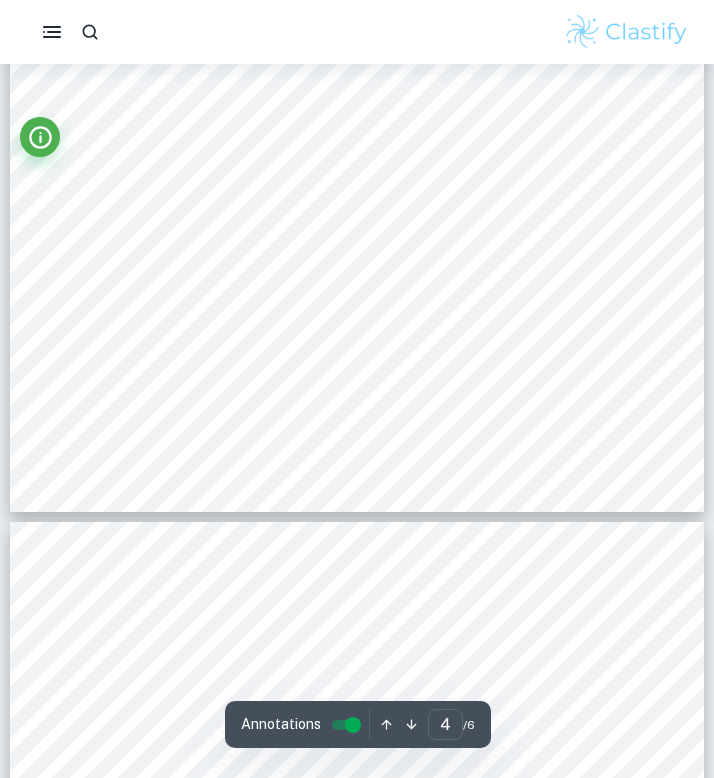 type on "5" 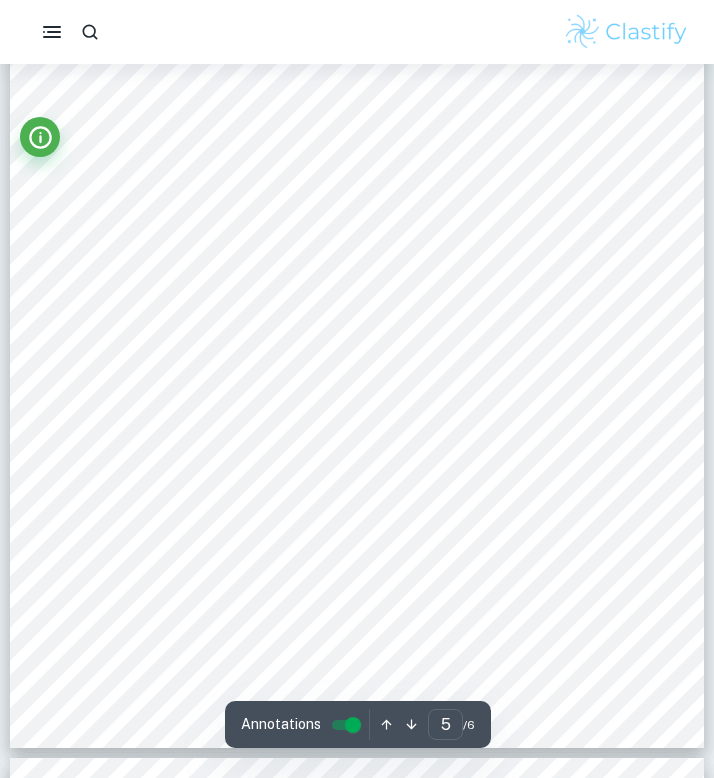 scroll, scrollTop: 4149, scrollLeft: 0, axis: vertical 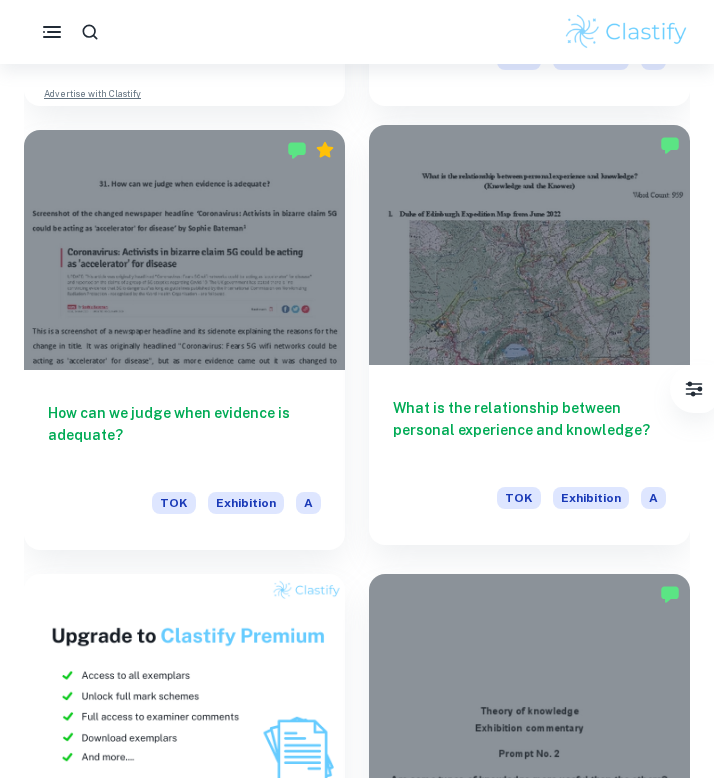 click at bounding box center [529, 245] 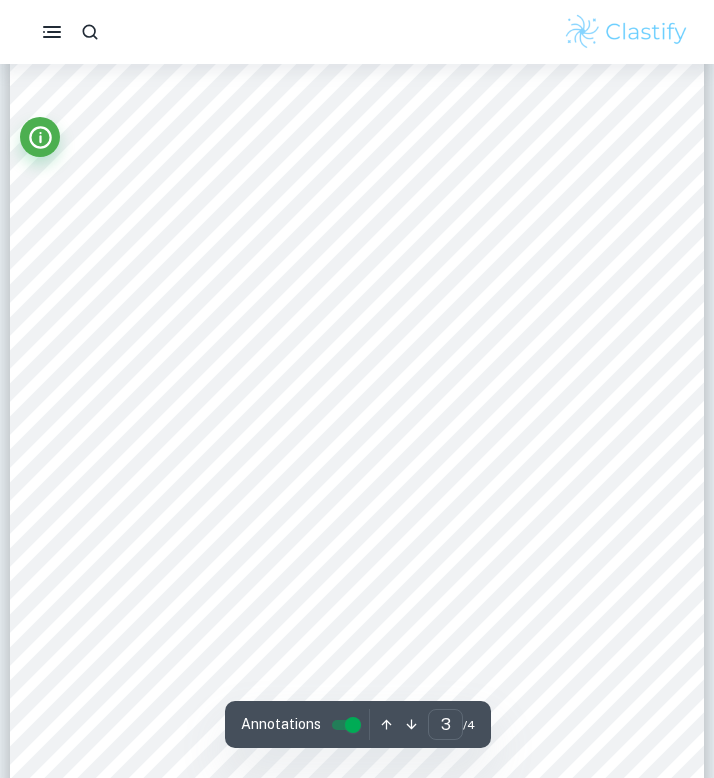 scroll, scrollTop: 2241, scrollLeft: 0, axis: vertical 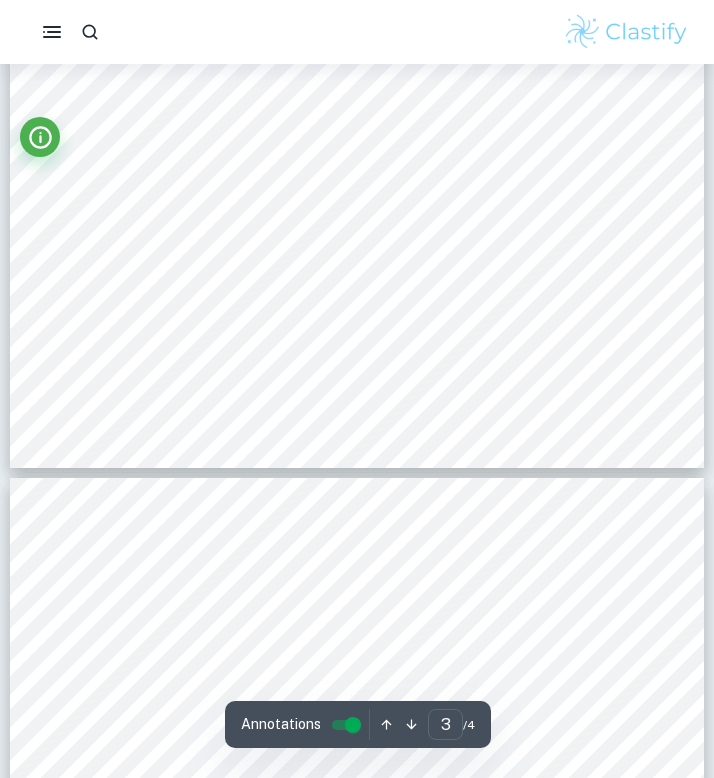 type on "4" 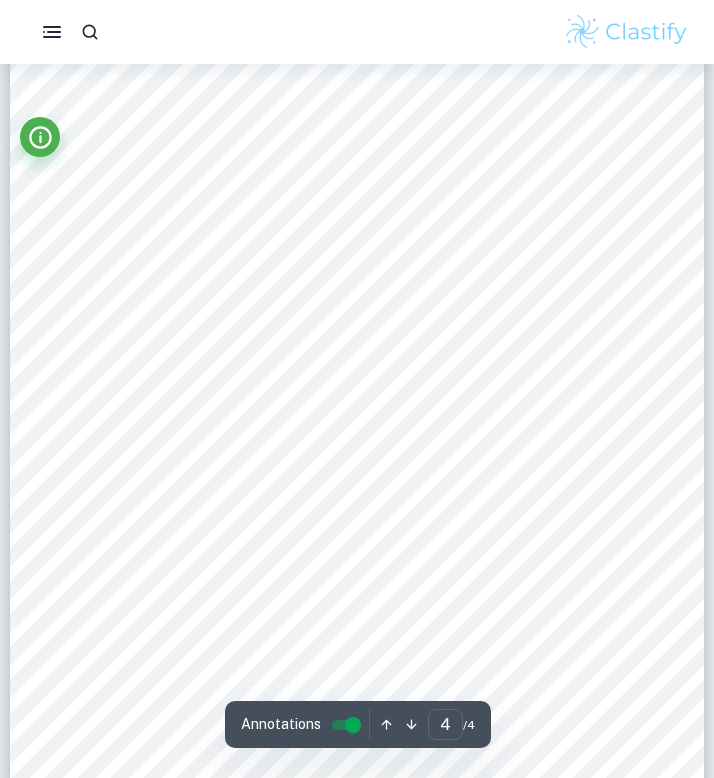 scroll, scrollTop: 3176, scrollLeft: 0, axis: vertical 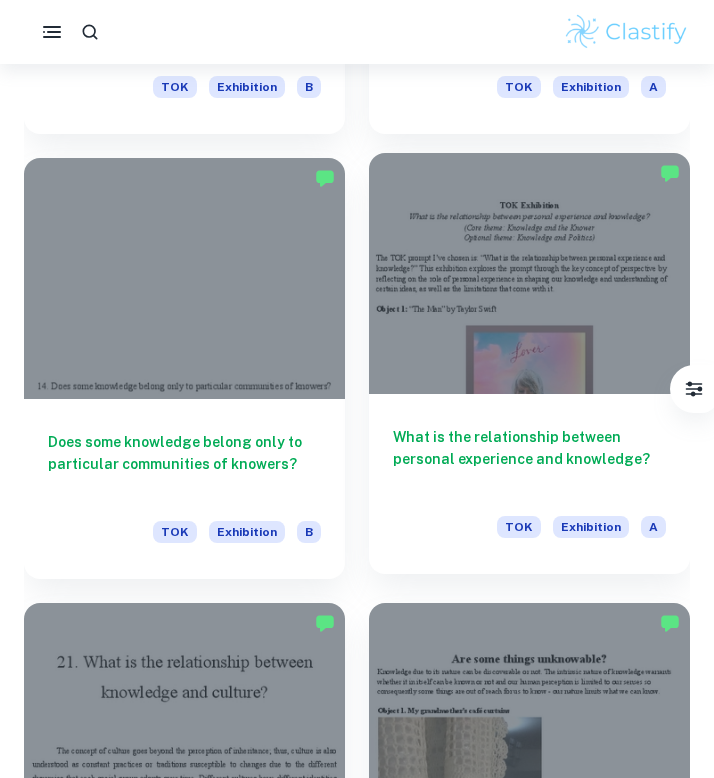 click on "What is the relationship between personal experience and knowledge? TOK Exhibition A" at bounding box center (529, 484) 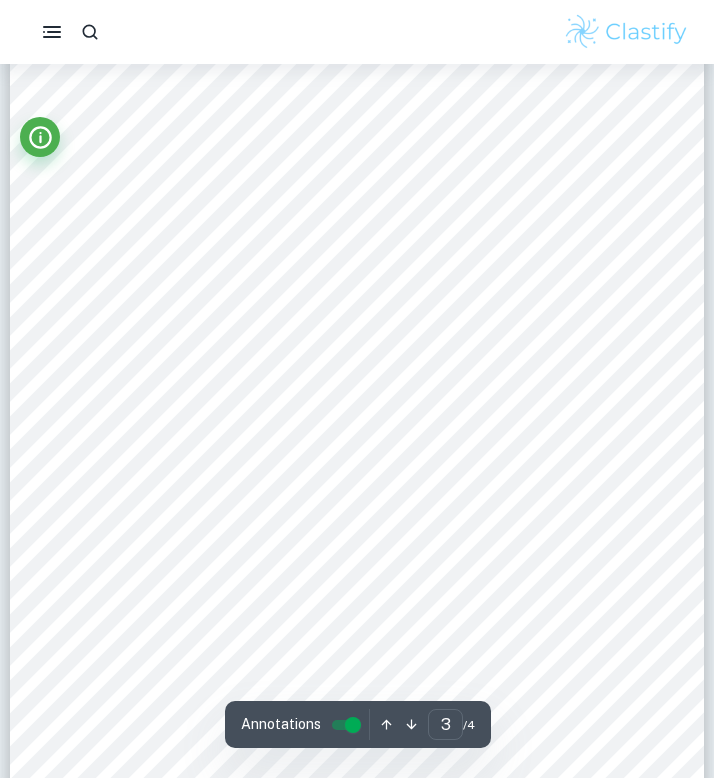 scroll, scrollTop: 2244, scrollLeft: 0, axis: vertical 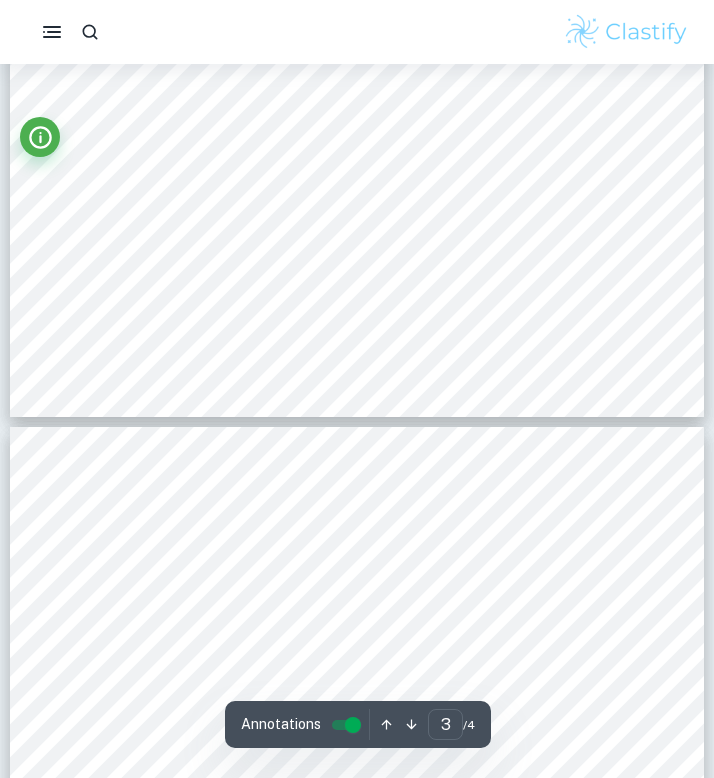 type on "4" 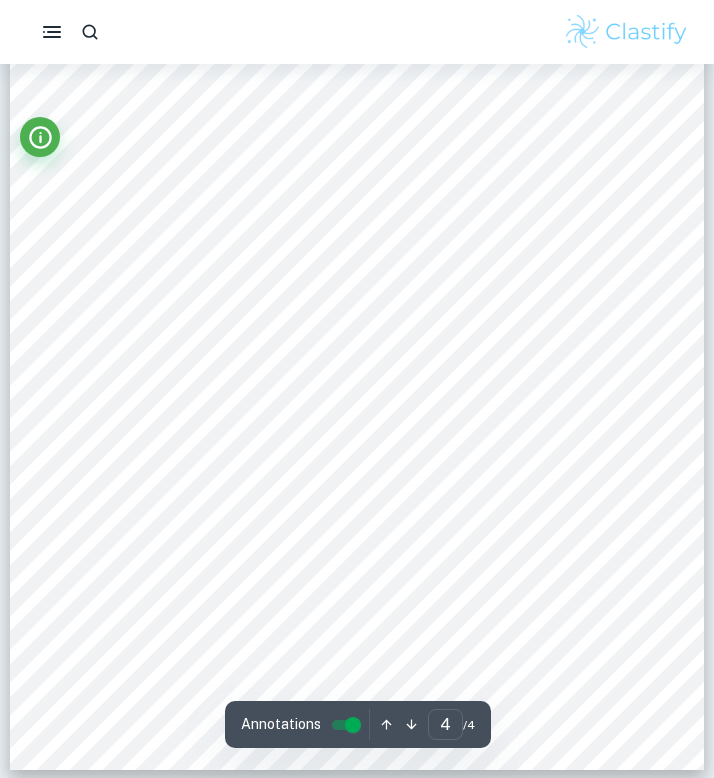 scroll, scrollTop: 3166, scrollLeft: 0, axis: vertical 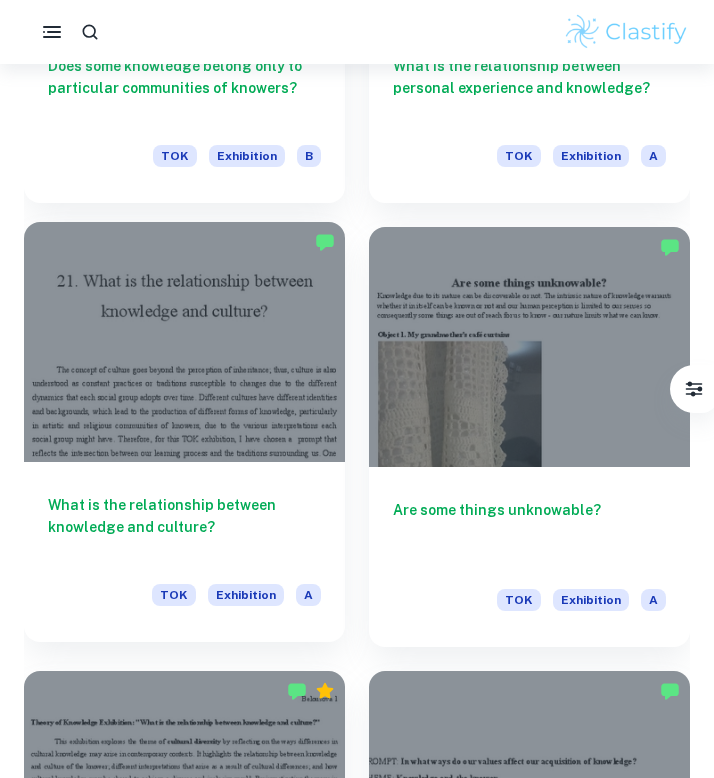 click on "What is the relationship between knowledge and culture? TOK Exhibition A" at bounding box center [184, 552] 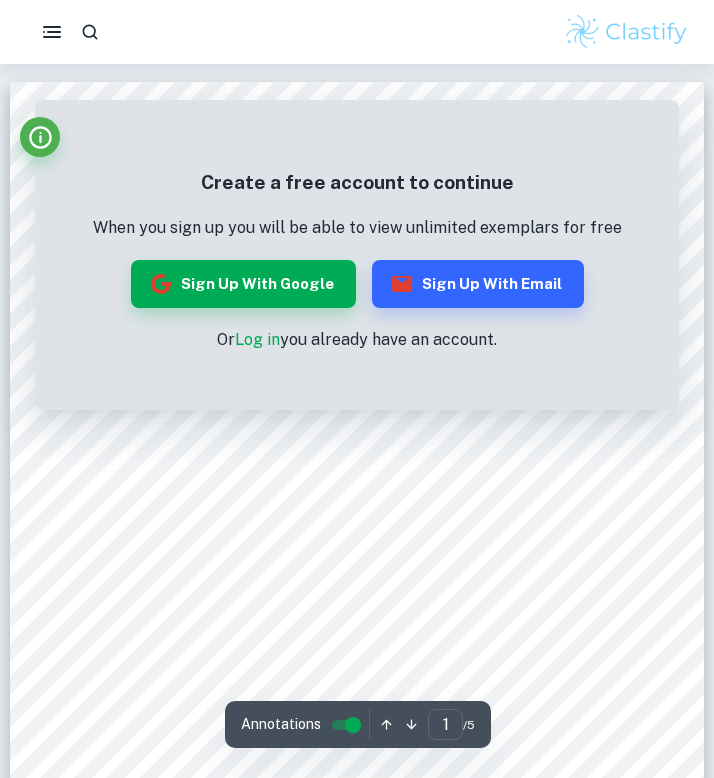 scroll, scrollTop: 0, scrollLeft: 0, axis: both 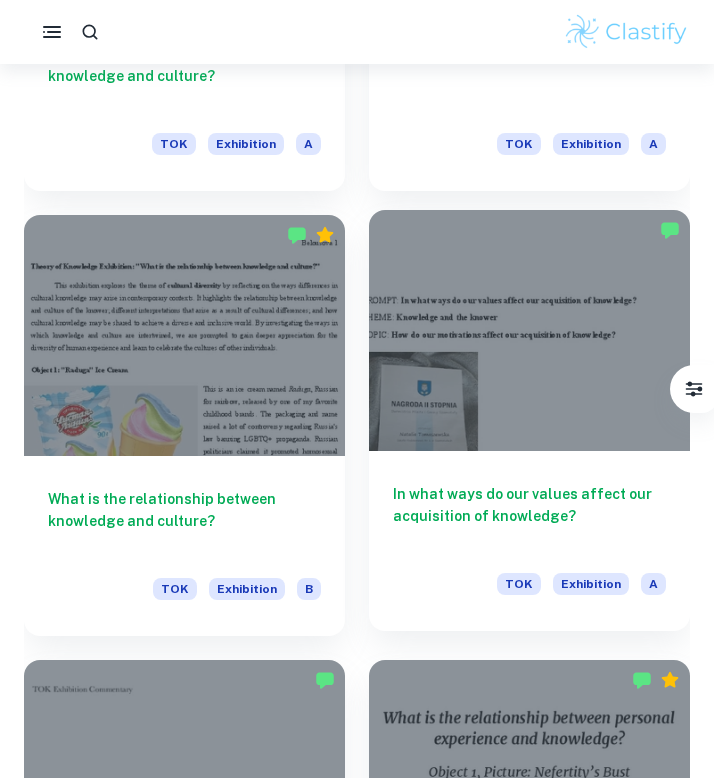 click on "In what ways do our values affect our acquisition of knowledge? TOK Exhibition A" at bounding box center (529, 541) 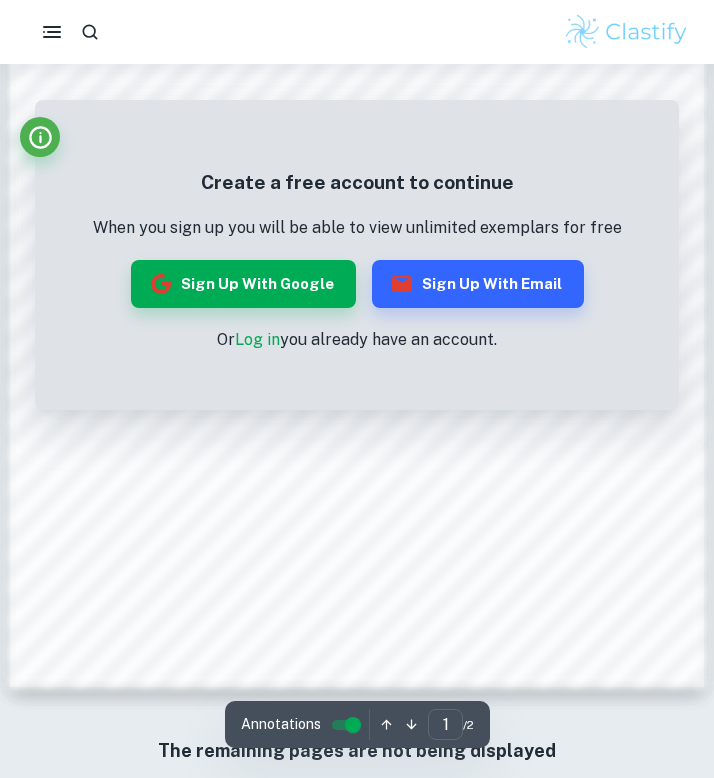 scroll, scrollTop: 1416, scrollLeft: 0, axis: vertical 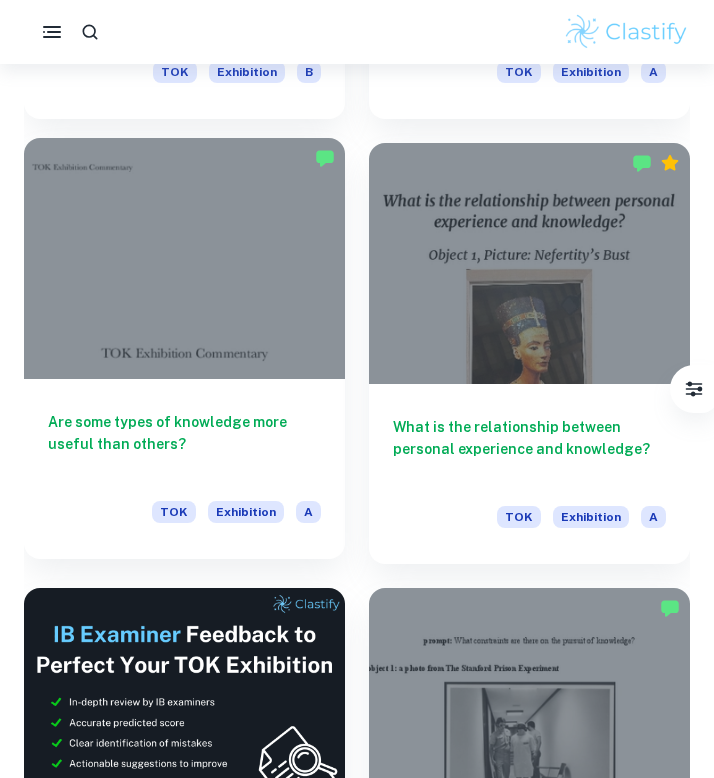 click on "Are some types of knowledge more useful than others?" at bounding box center [184, 444] 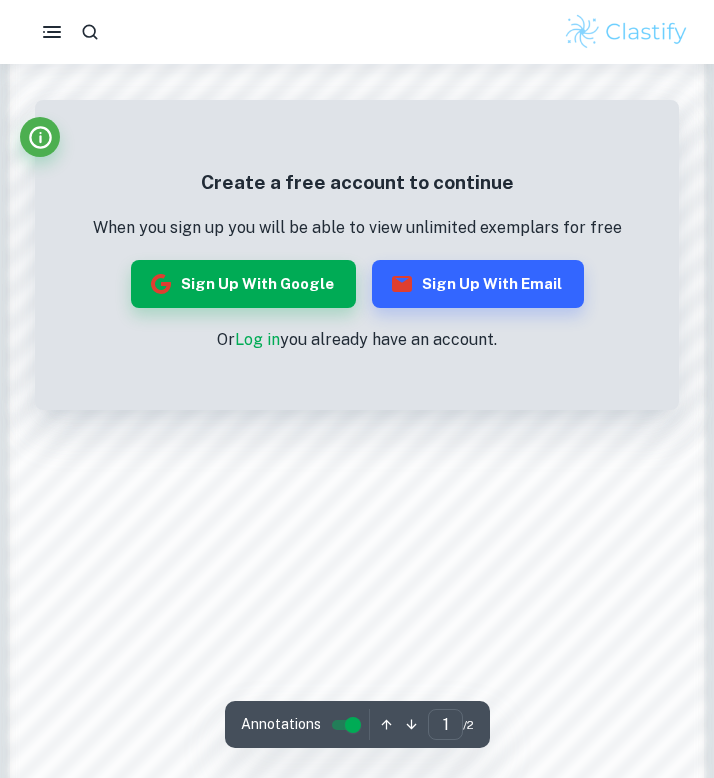 scroll, scrollTop: 1416, scrollLeft: 0, axis: vertical 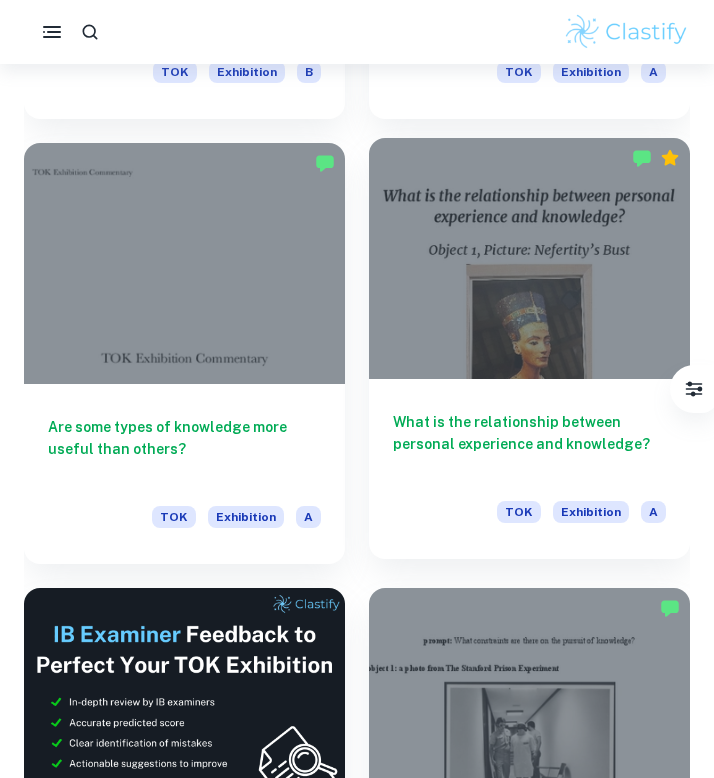 click on "What is the relationship between personal experience and knowledge?" at bounding box center [529, 444] 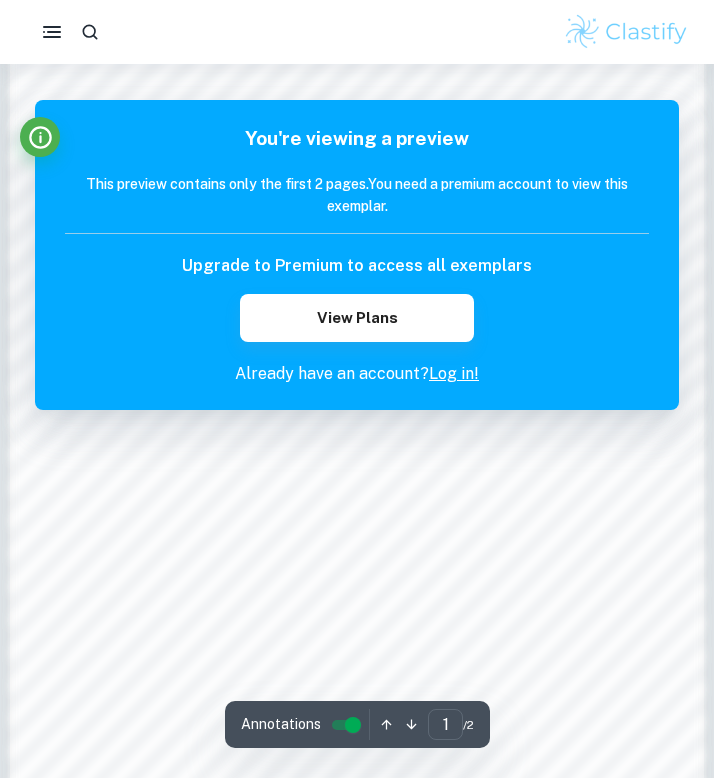 scroll, scrollTop: 1175, scrollLeft: 0, axis: vertical 